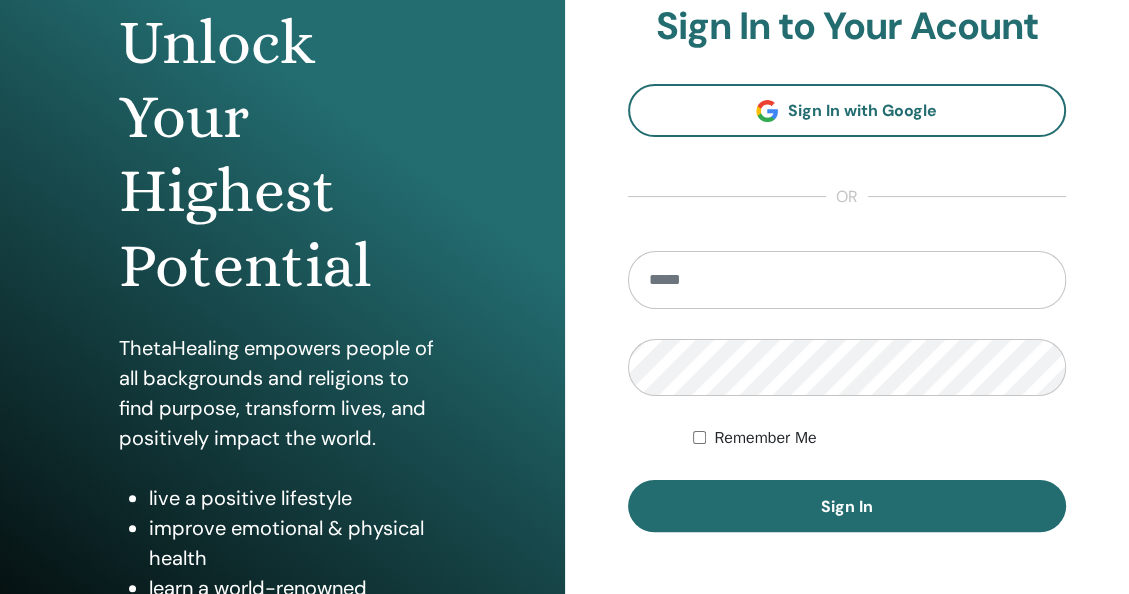 scroll, scrollTop: 366, scrollLeft: 0, axis: vertical 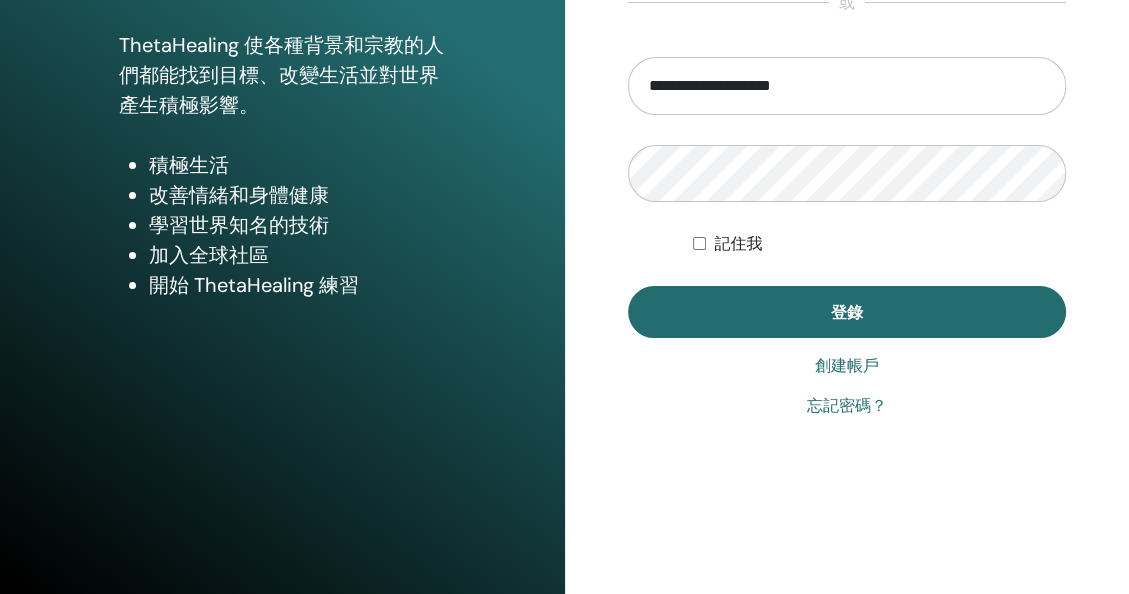 click on "忘記密碼？" at bounding box center [847, 406] 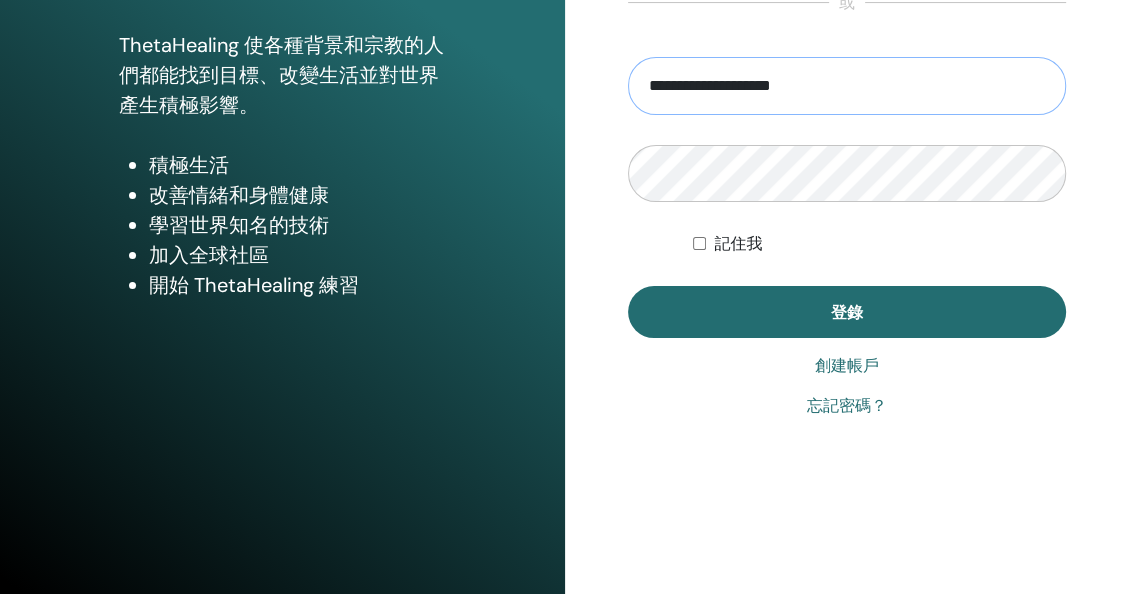 click on "**********" at bounding box center (847, 86) 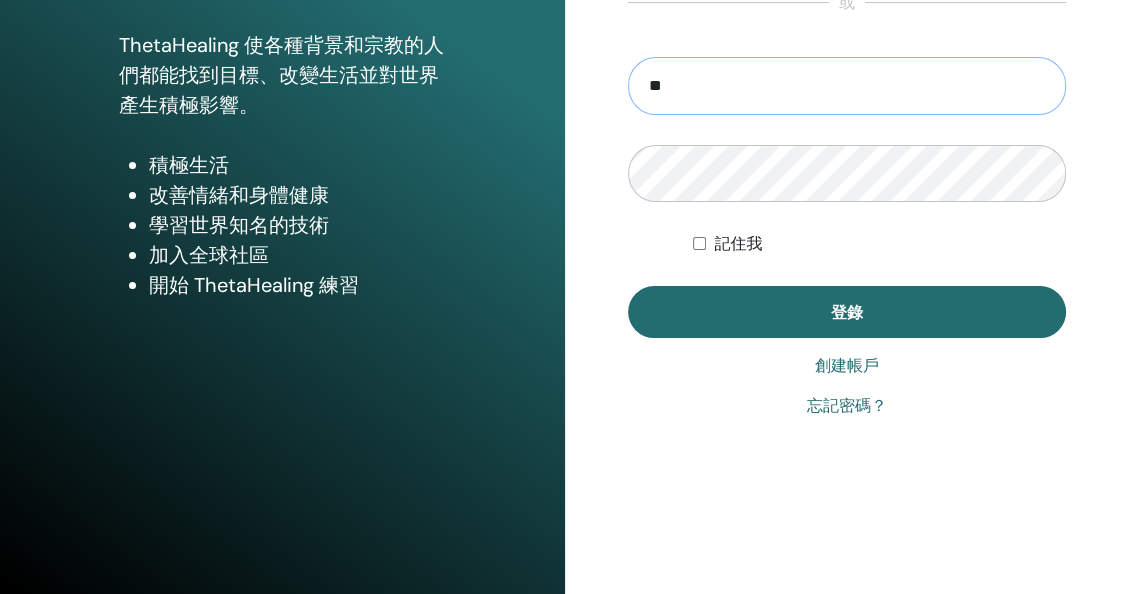 type on "*" 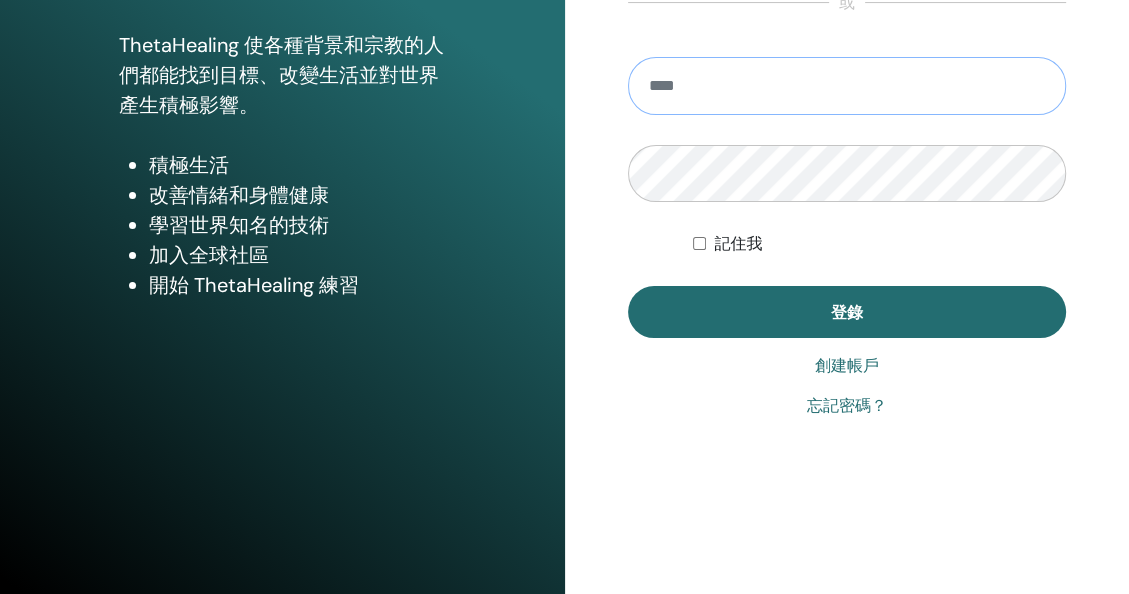 paste on "**********" 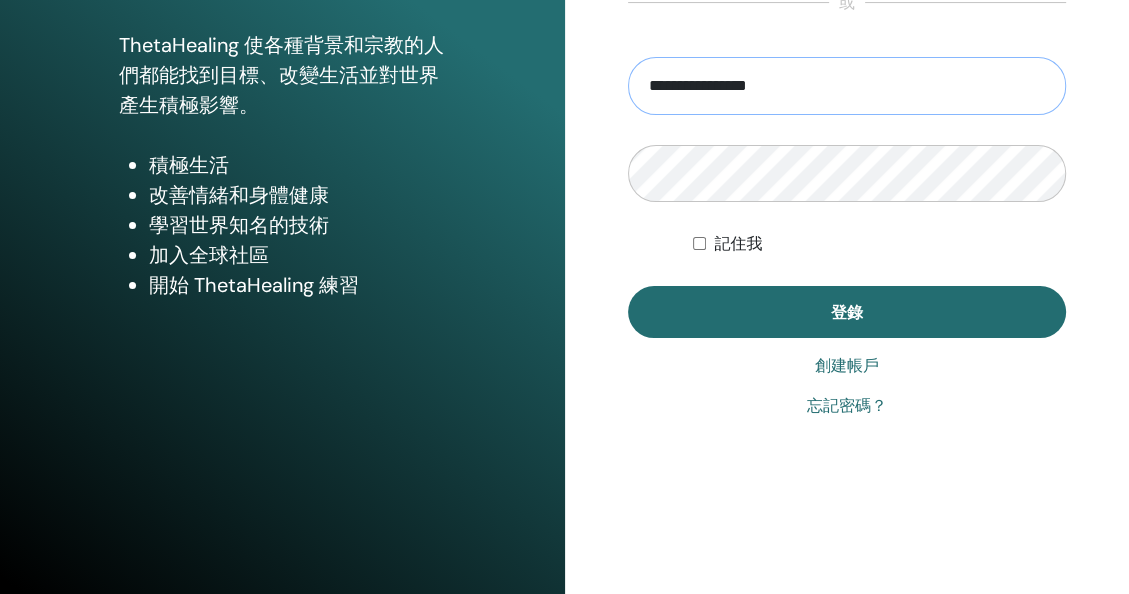 type on "**********" 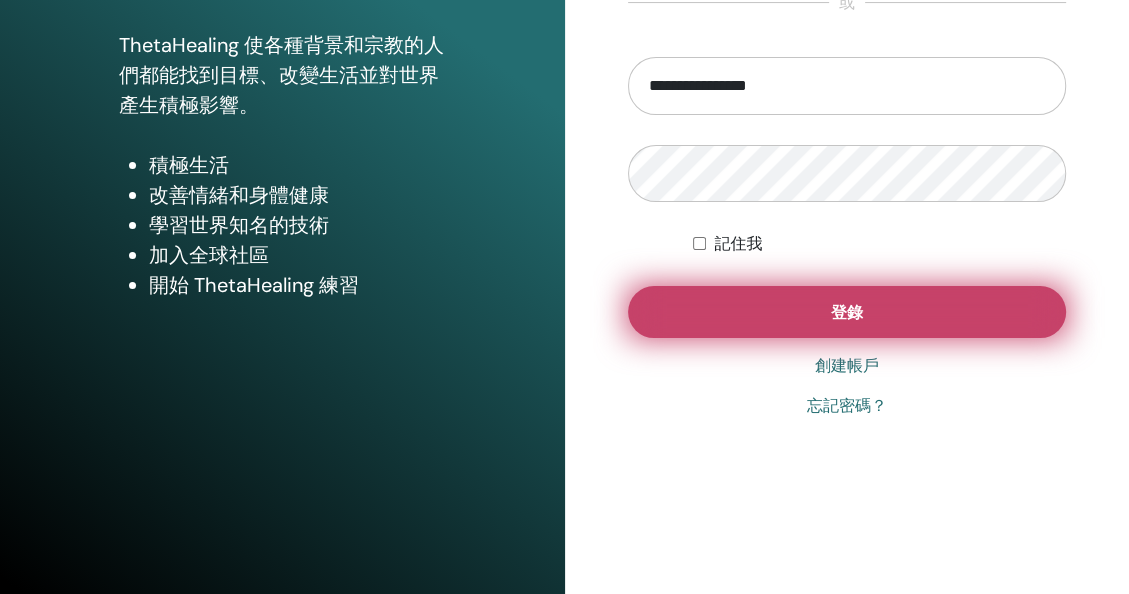 click on "登錄" at bounding box center [847, 312] 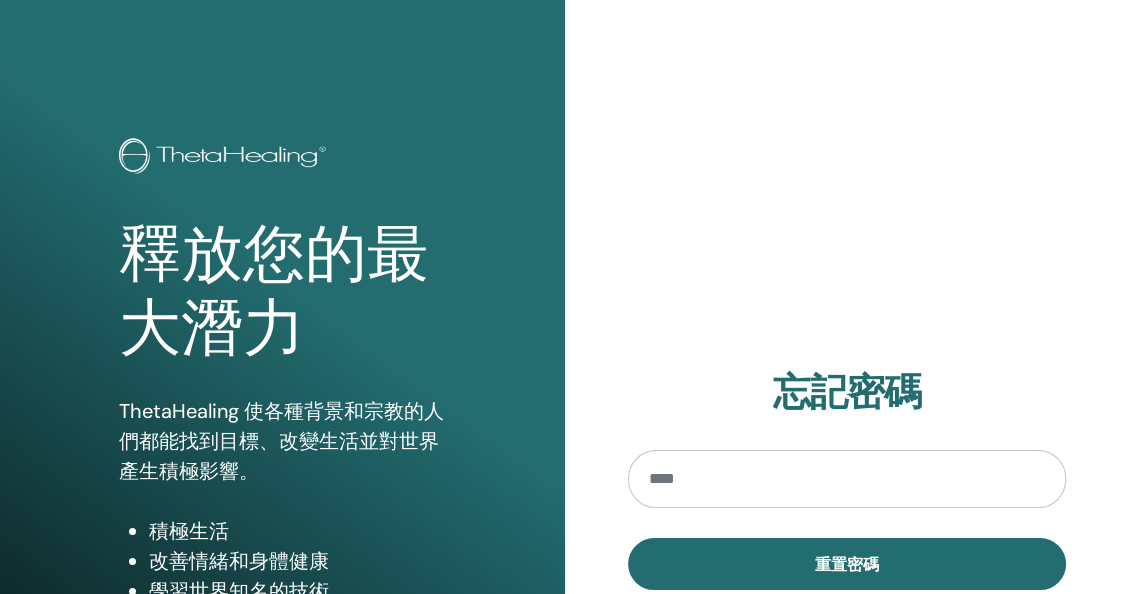 scroll, scrollTop: 82, scrollLeft: 0, axis: vertical 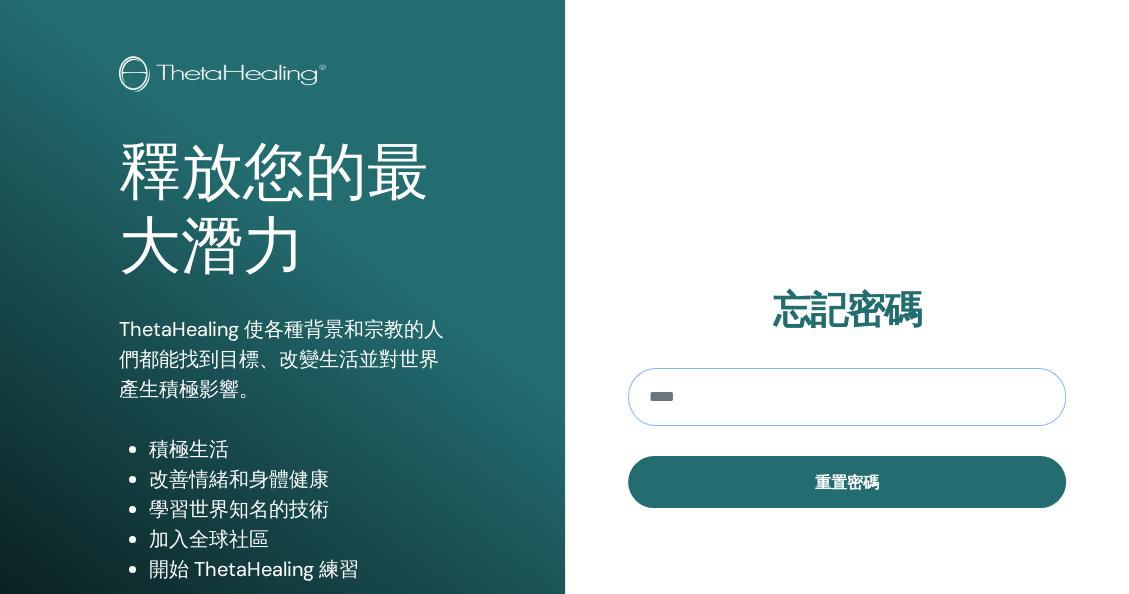 paste on "**********" 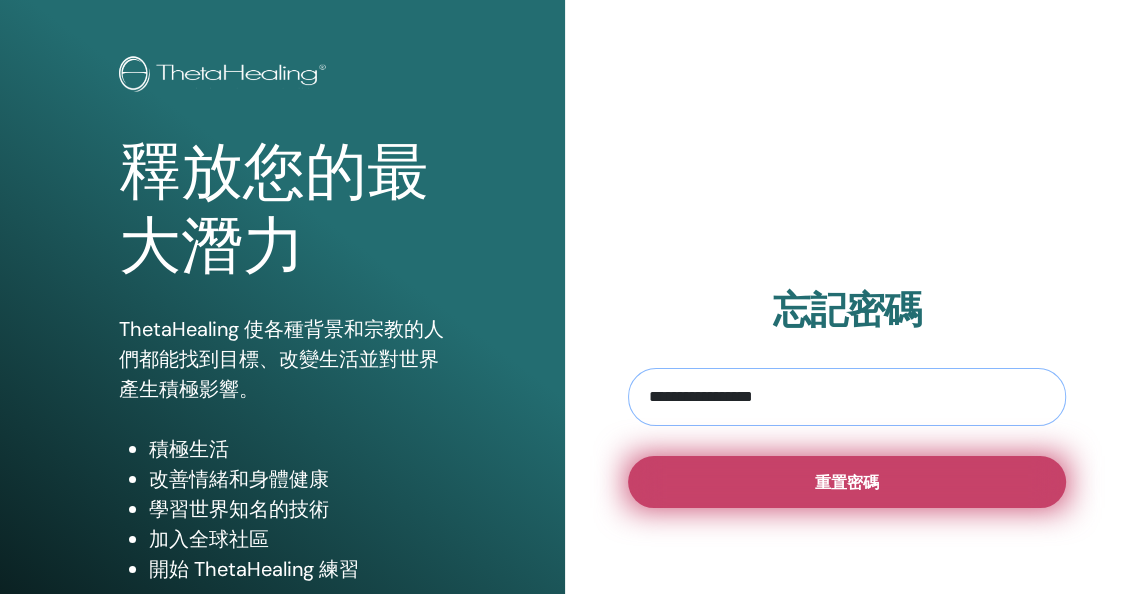 type on "**********" 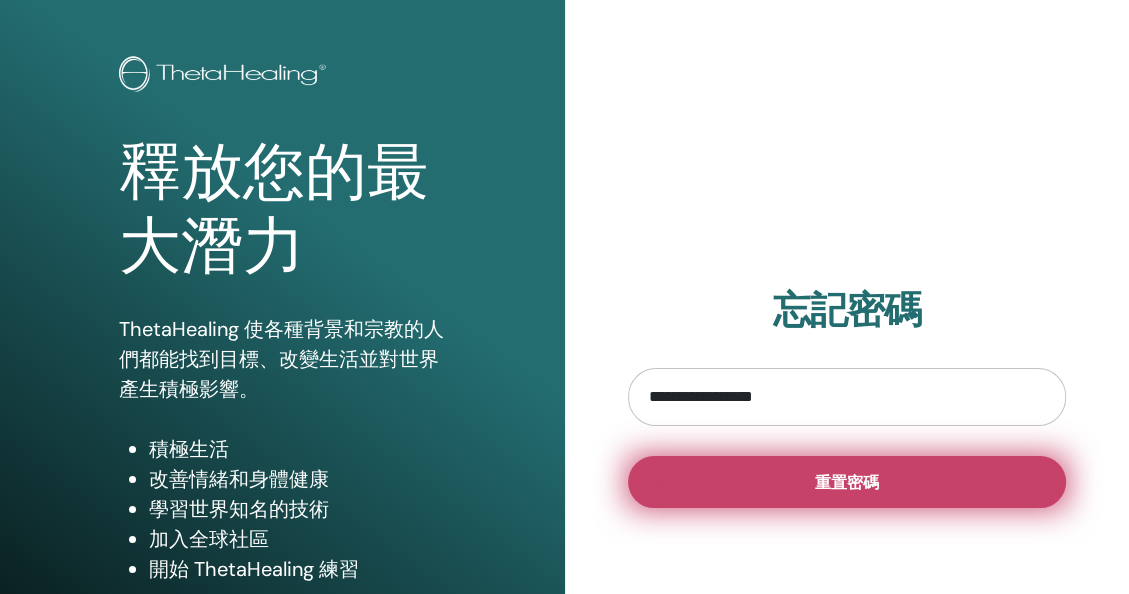 click on "重置密碼" at bounding box center [847, 482] 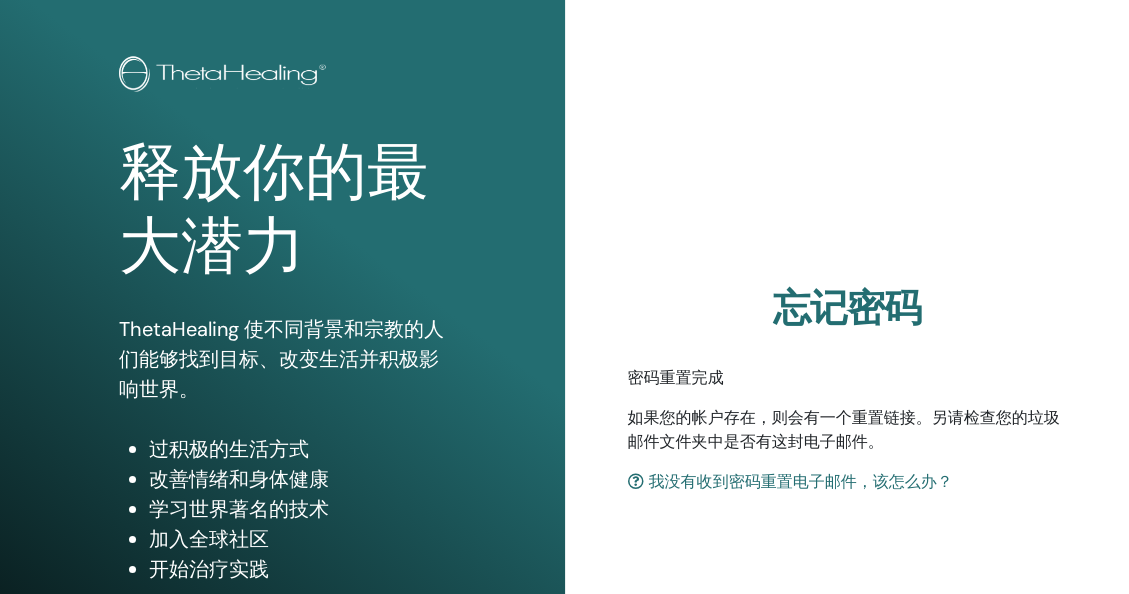 scroll, scrollTop: 83, scrollLeft: 0, axis: vertical 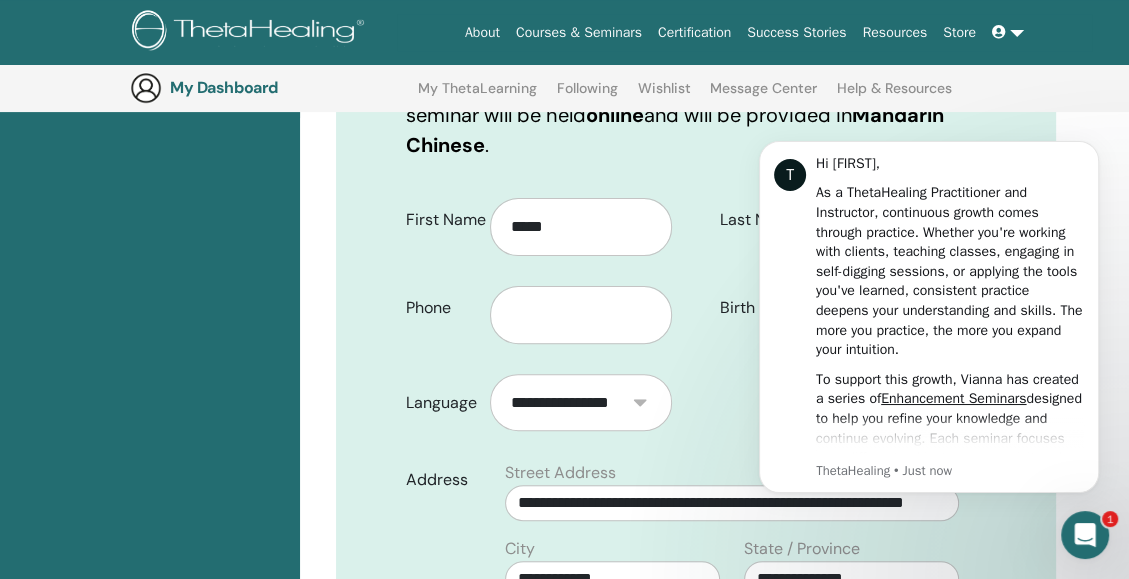 click on "T Hi ruina, As a ThetaHealing Practitioner and Instructor, continuous growth comes through practice. Whether you're working with clients, teaching classes, engaging in self-digging sessions, or applying the tools you've learned, consistent practice deepens your understanding and skills. The more you practice, the more you expand your intuition.   To support this growth, Vianna has created a series of  Enhancement Seminars  designed to help you refine your knowledge and continue evolving. Each seminar focuses on a different subject—some revisit and deepen specific class topics, while others explore business growth or personal expansion. You must meet certain prerequisites to attend, so be sure to check them out.   These seminars offer instant access upon purchase, with a 30-day window to review as needed. A great bonus? Enhancement Seminars count toward recertification for both practitioners and instructors—on top of being incredible learning opportunities! Check out the   Enhancement Seminars Here" at bounding box center [929, 318] 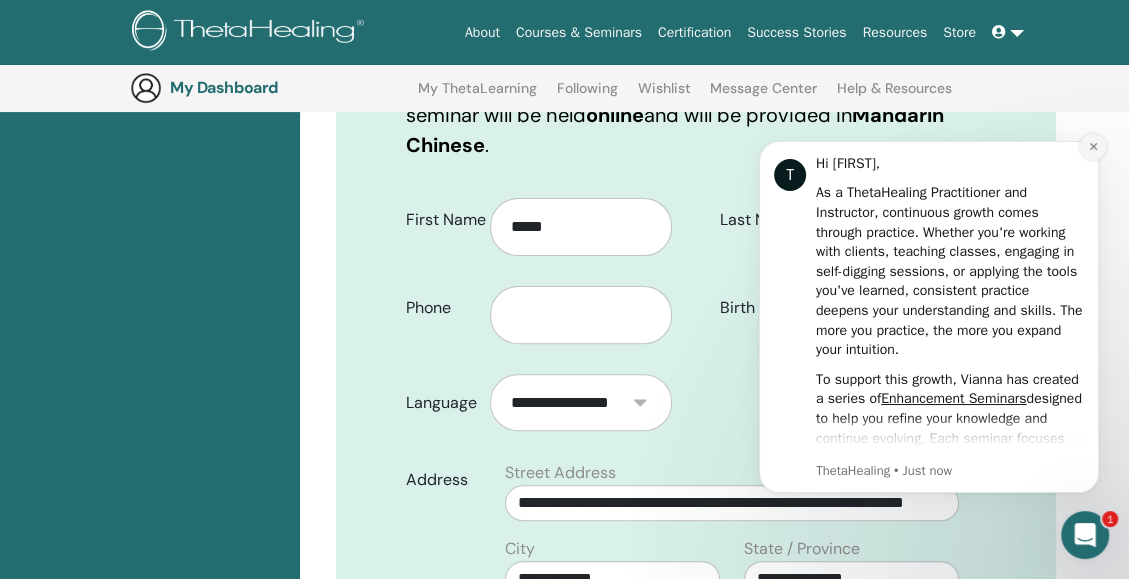 click 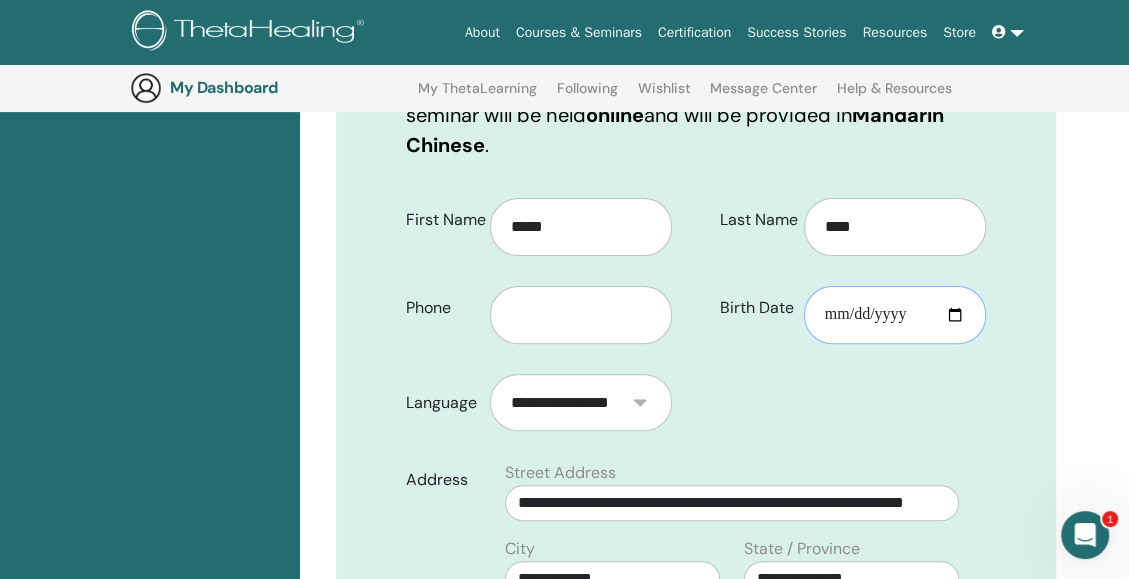 click on "Birth Date" at bounding box center [895, 315] 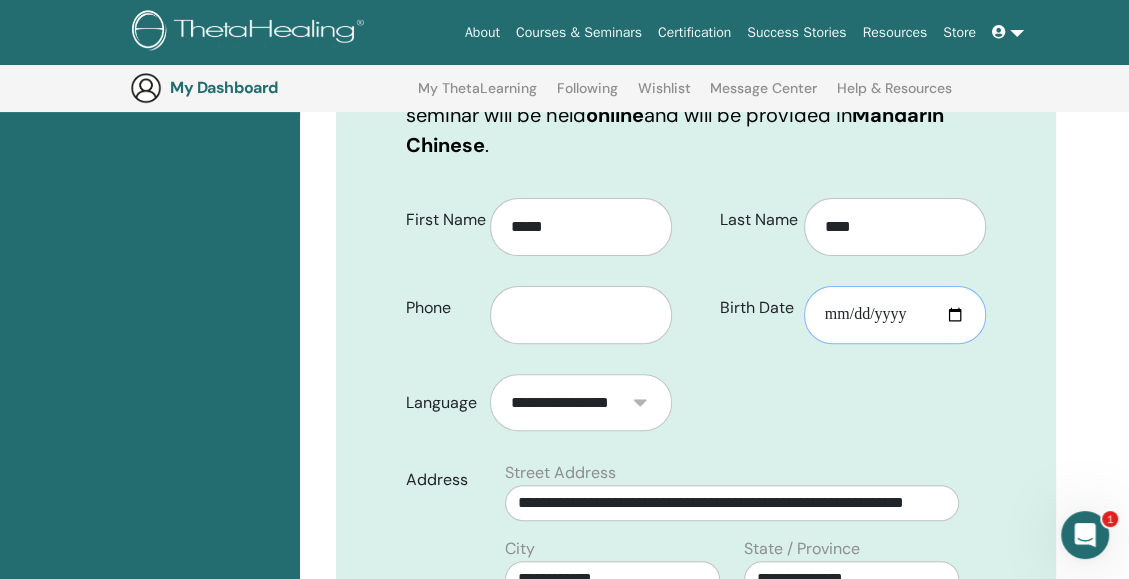 click on "Birth Date" at bounding box center (895, 315) 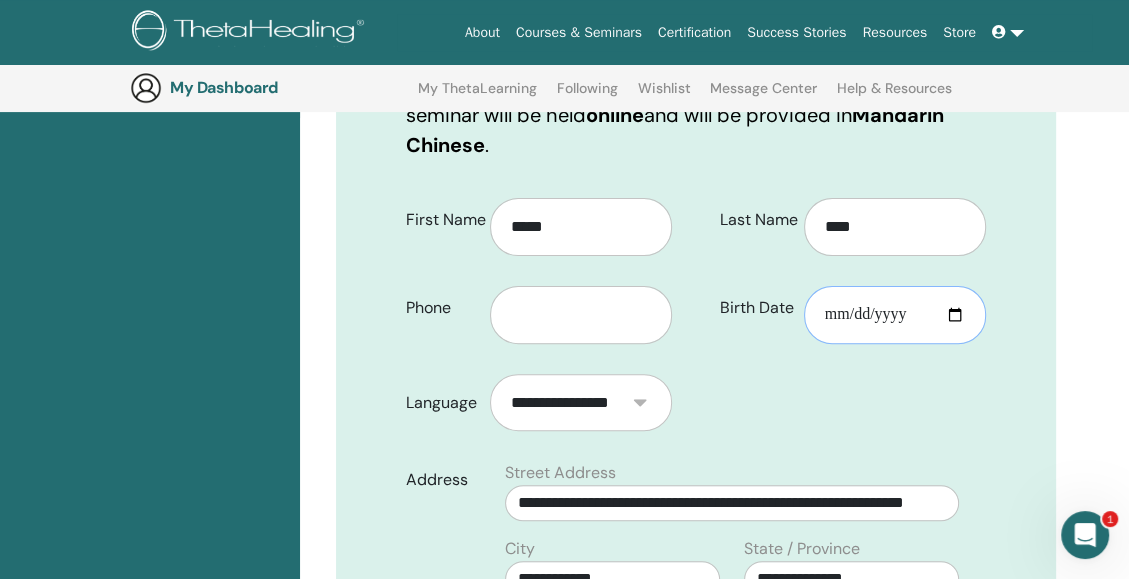 type on "**********" 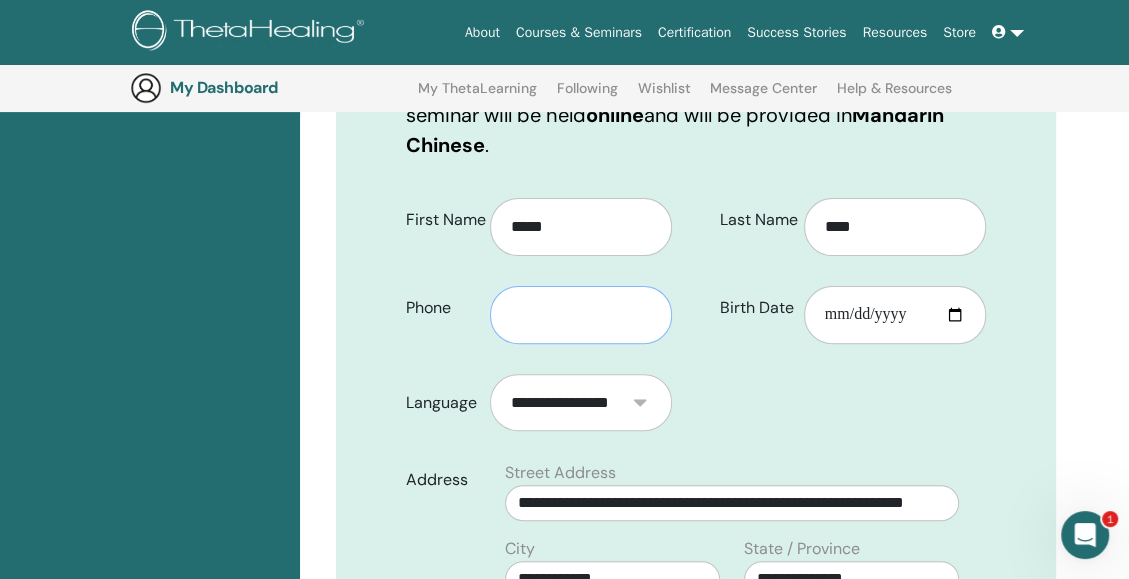 click at bounding box center (581, 315) 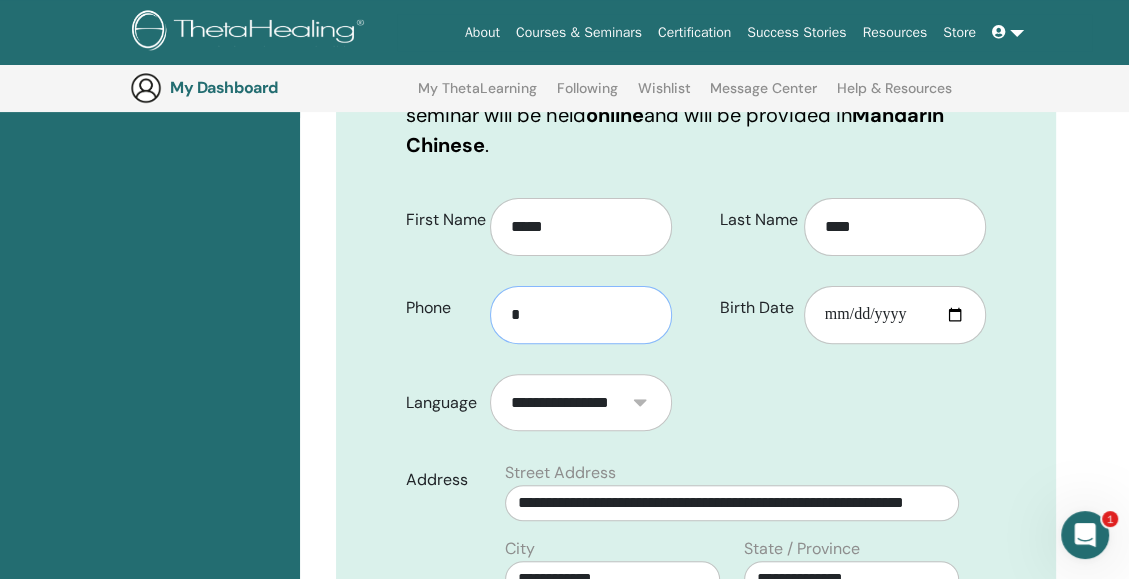 type on "**********" 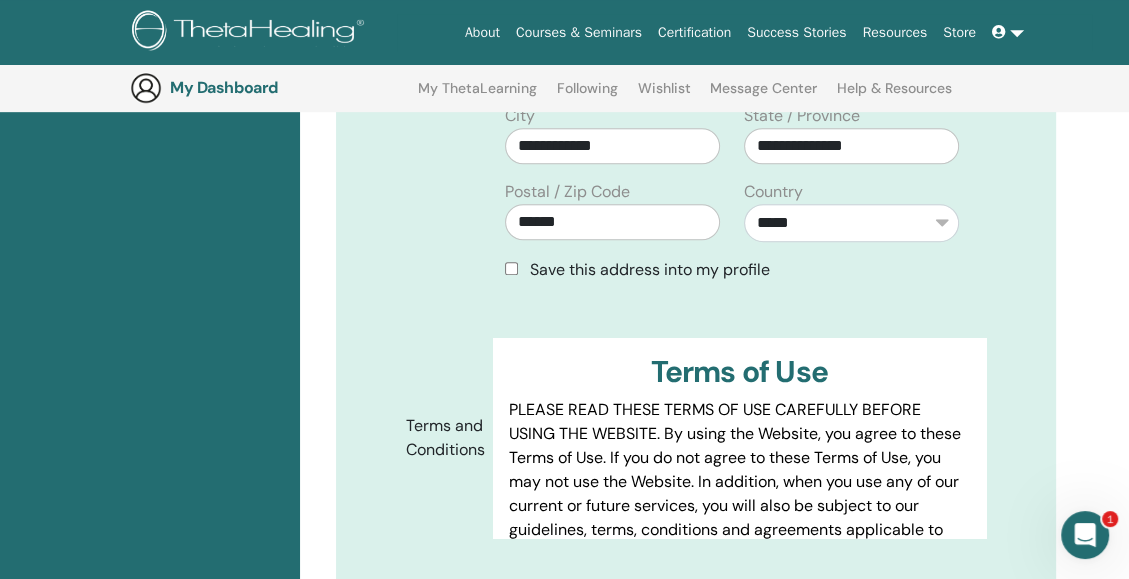 scroll, scrollTop: 825, scrollLeft: 0, axis: vertical 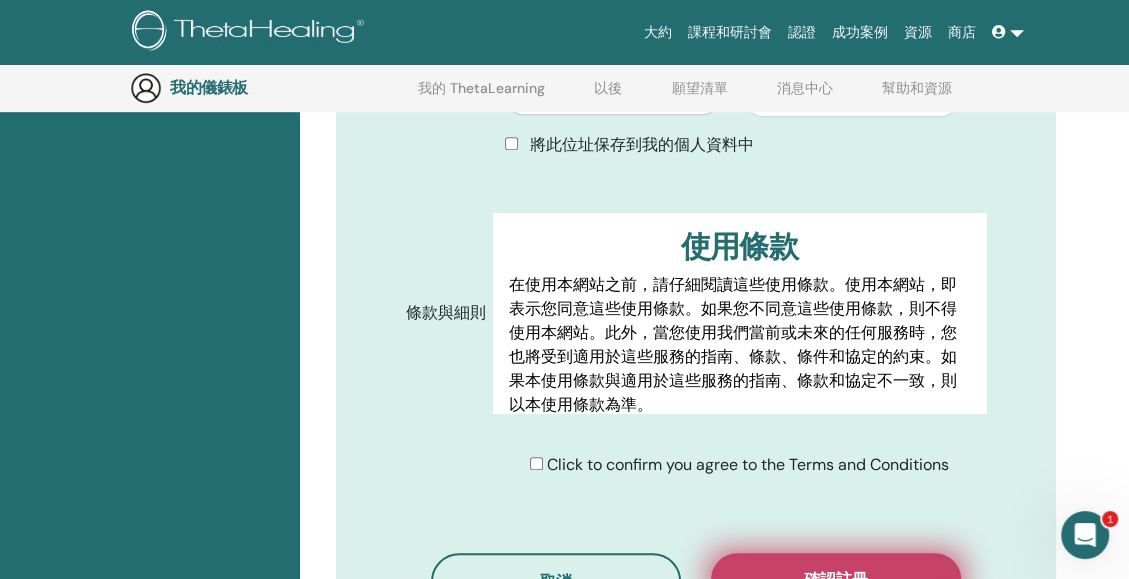 click on "確認註冊" at bounding box center (836, 579) 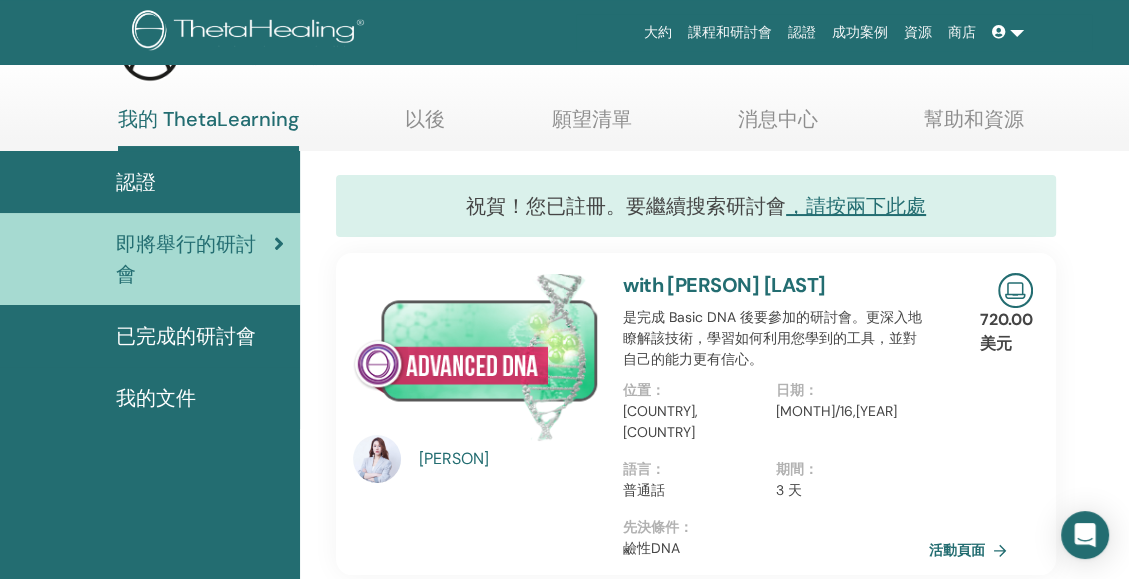 scroll, scrollTop: 68, scrollLeft: 0, axis: vertical 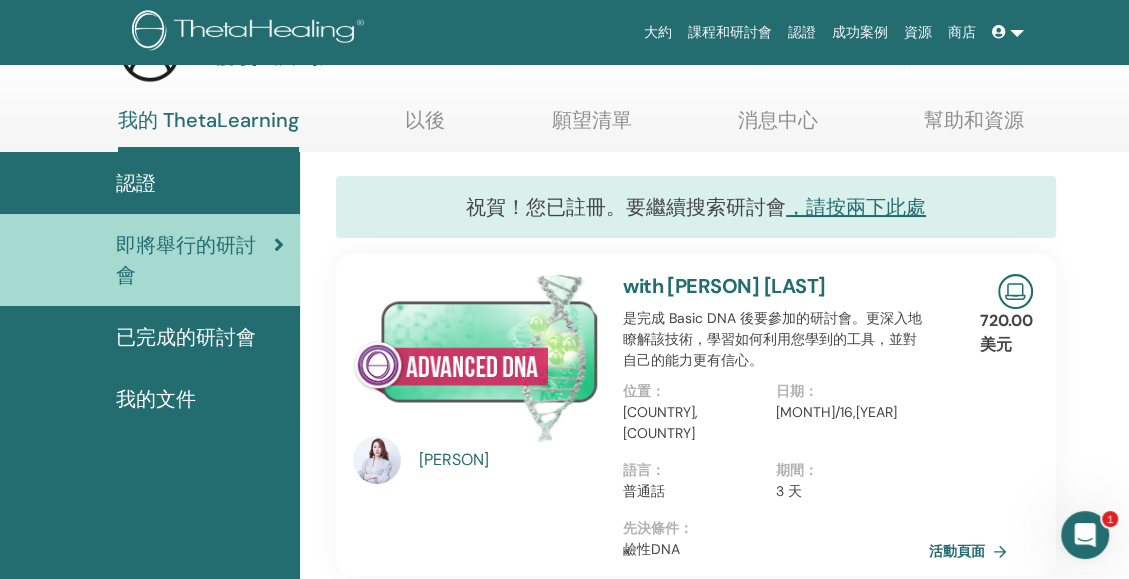 click on "認證
即將舉行的研討會
已完成的研討會
我的文件" at bounding box center [150, 1661] 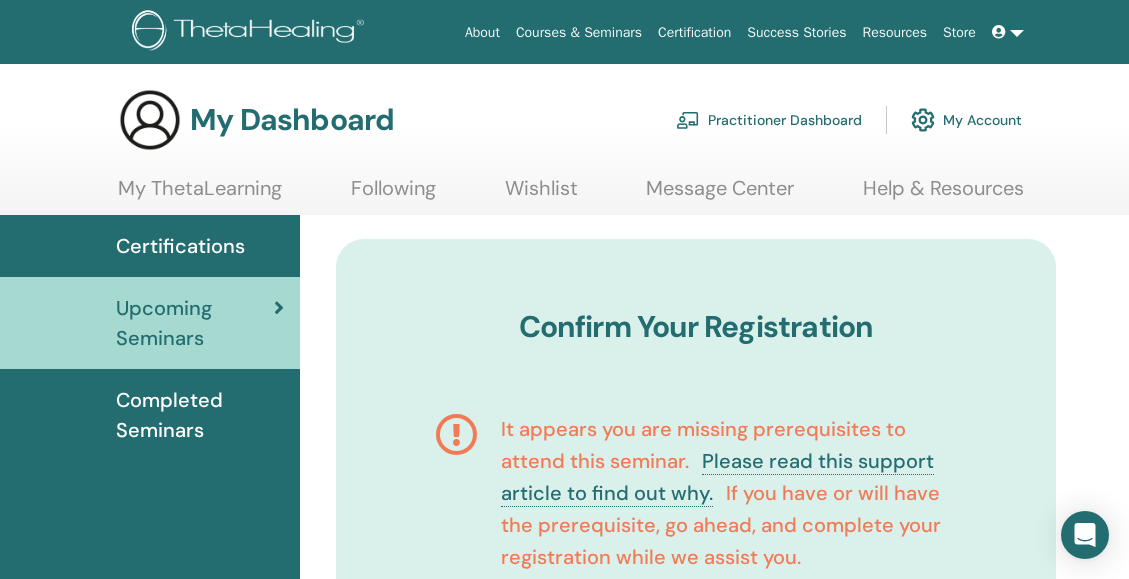 scroll, scrollTop: 0, scrollLeft: 0, axis: both 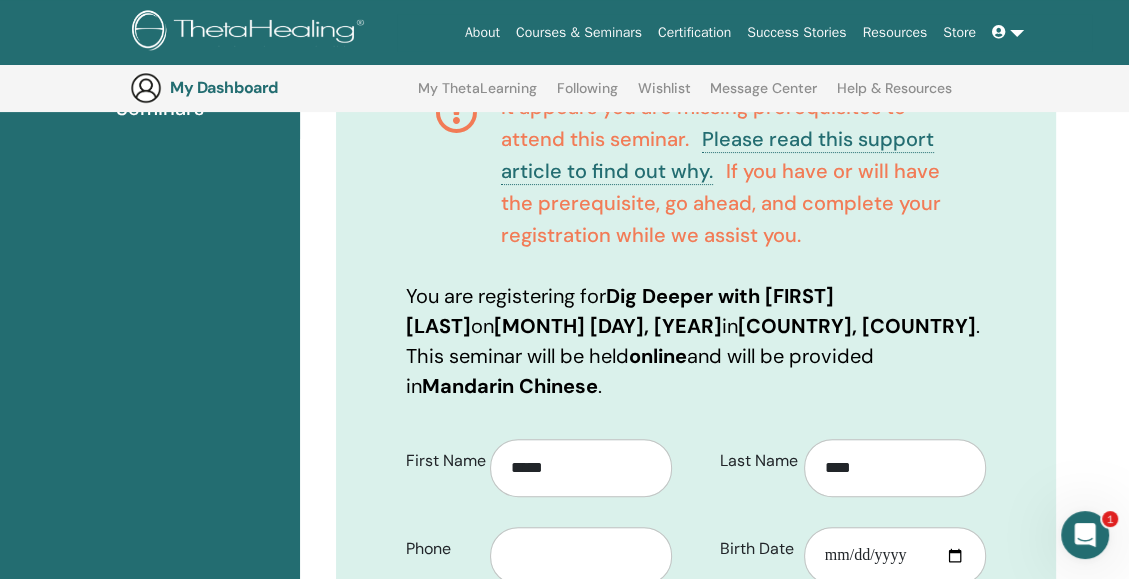 click on "Certifications
Upcoming Seminars
Completed Seminars" at bounding box center [150, 1007] 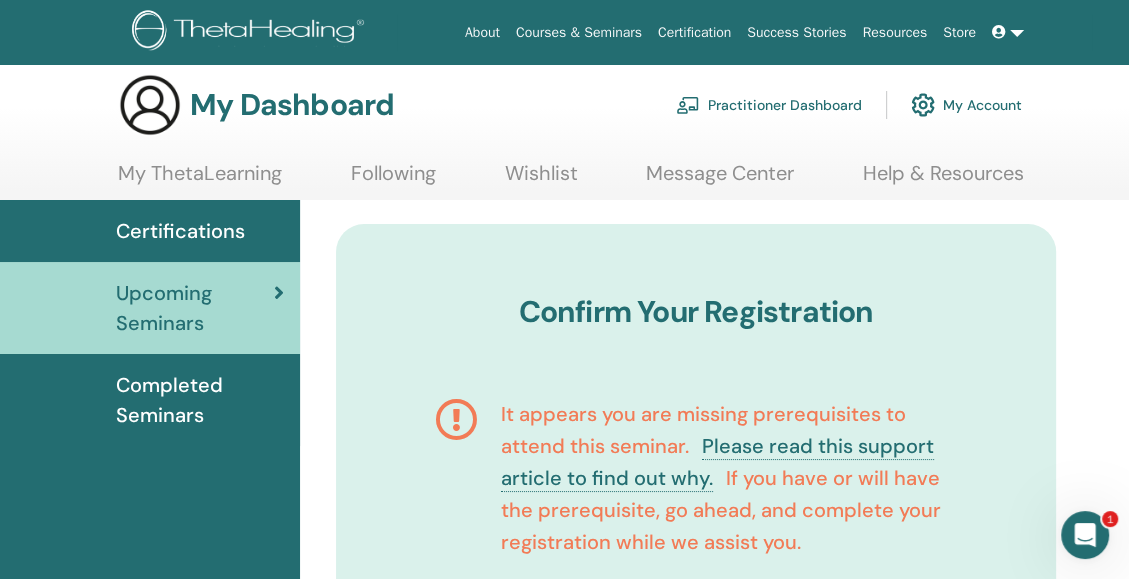scroll, scrollTop: 0, scrollLeft: 0, axis: both 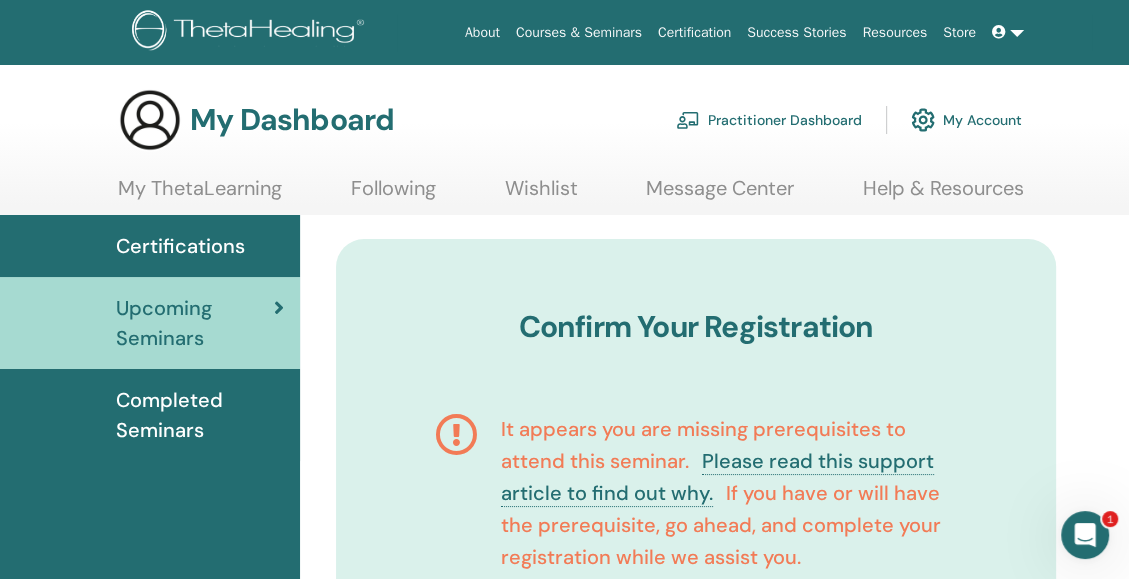 click at bounding box center (251, 32) 